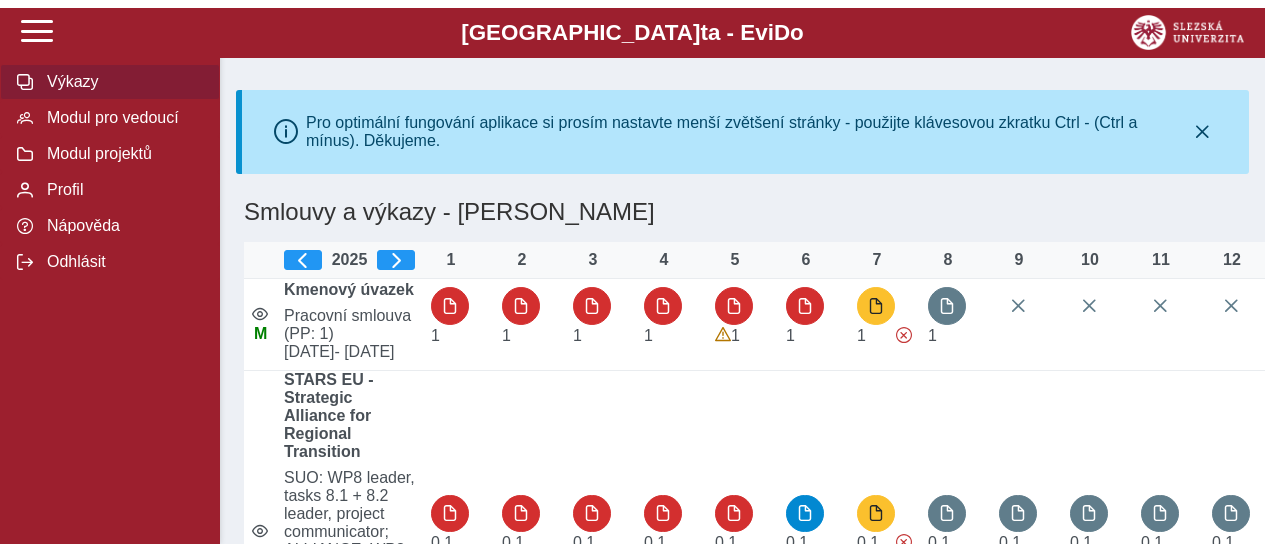 scroll, scrollTop: 0, scrollLeft: 0, axis: both 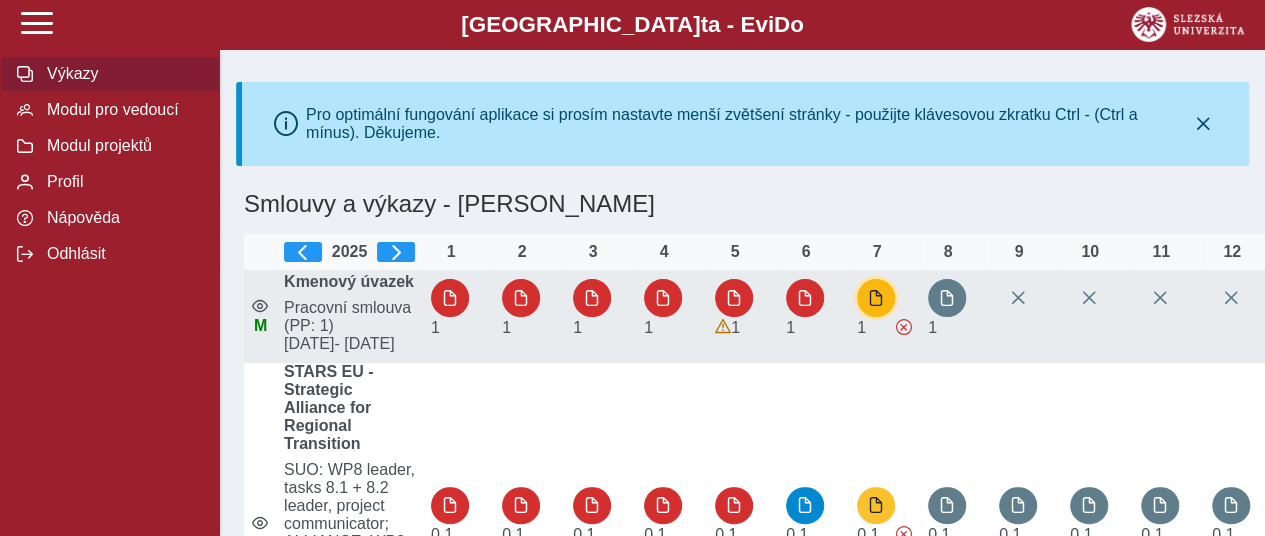 click at bounding box center (876, 298) 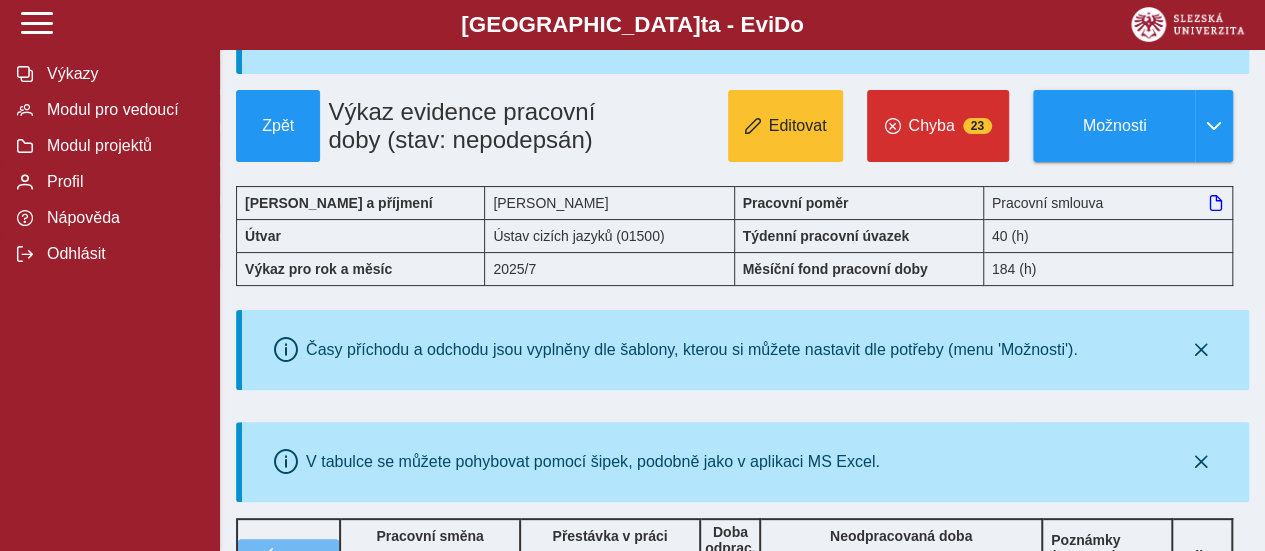 scroll, scrollTop: 86, scrollLeft: 0, axis: vertical 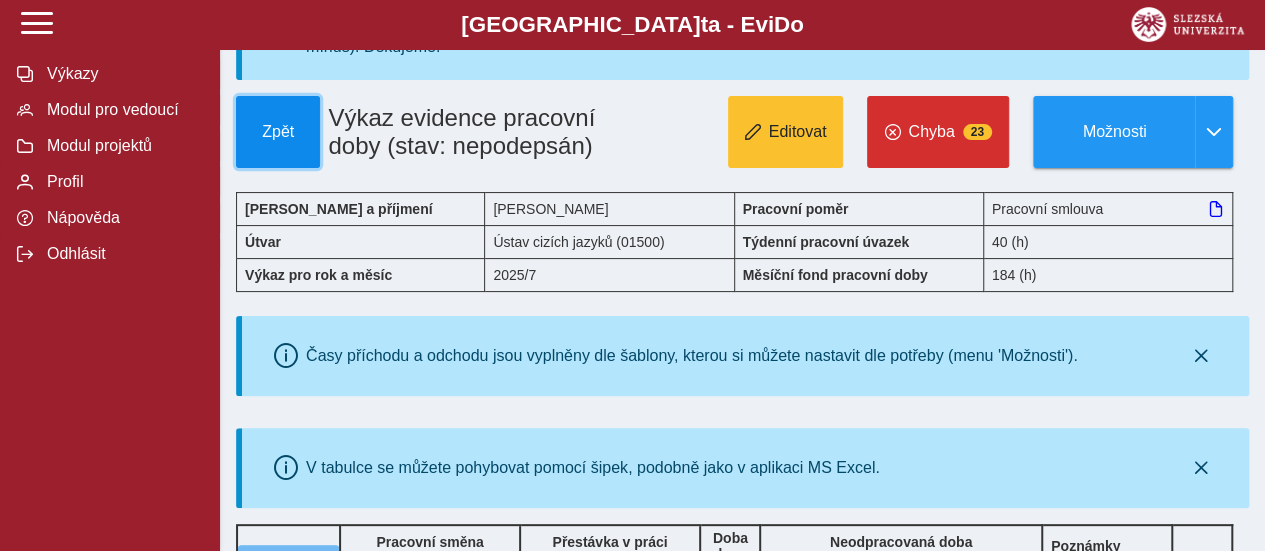 click on "Zpět" at bounding box center [278, 132] 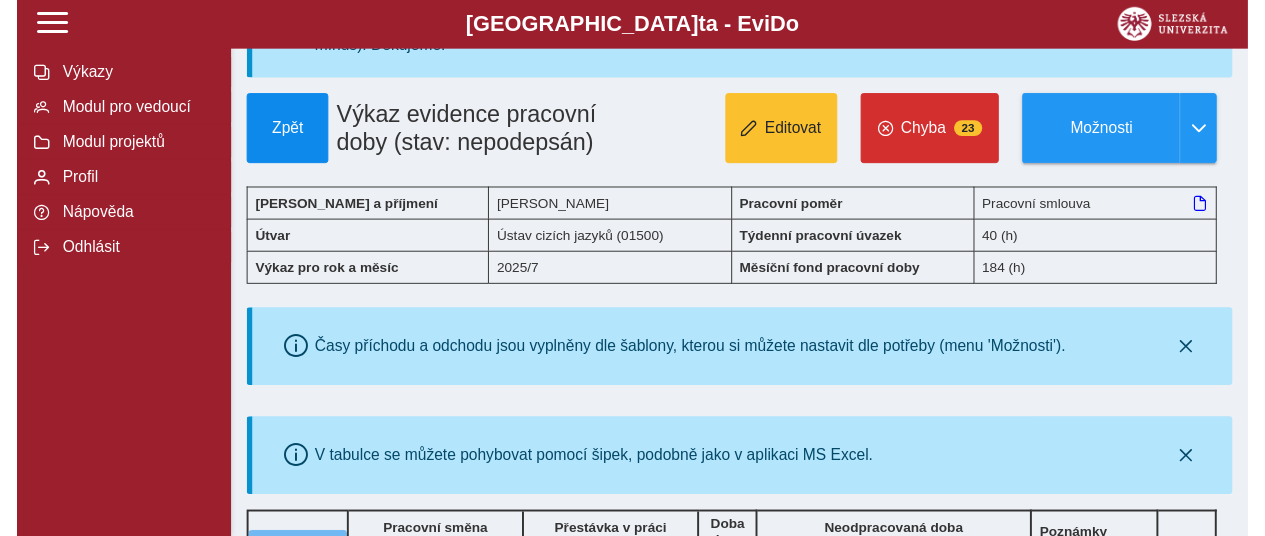 scroll, scrollTop: 0, scrollLeft: 0, axis: both 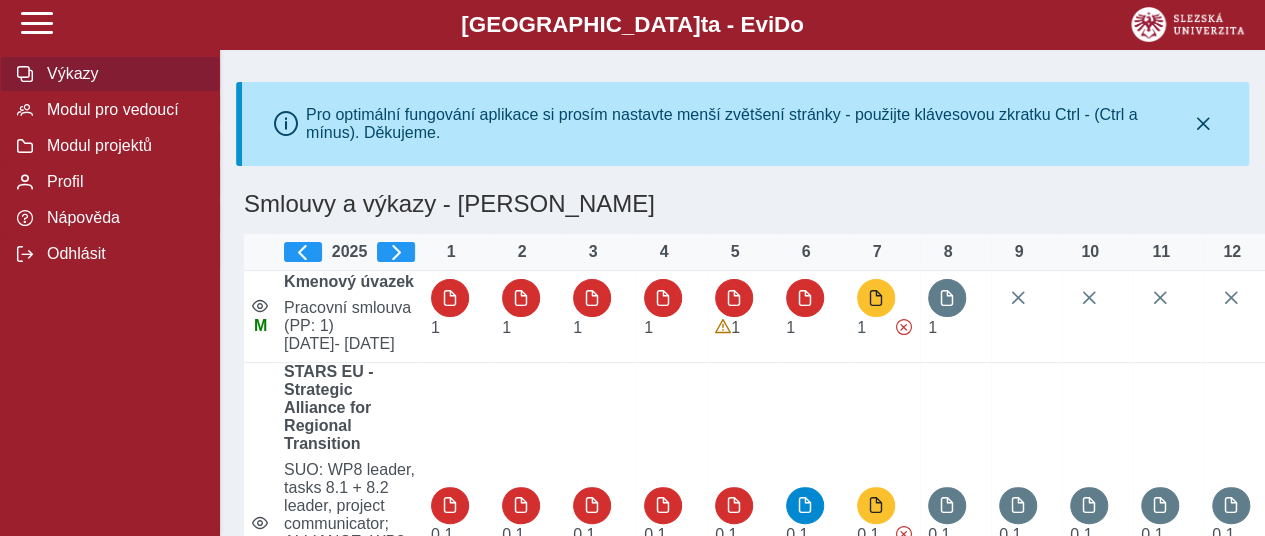 click on "Výkazy" at bounding box center (122, 74) 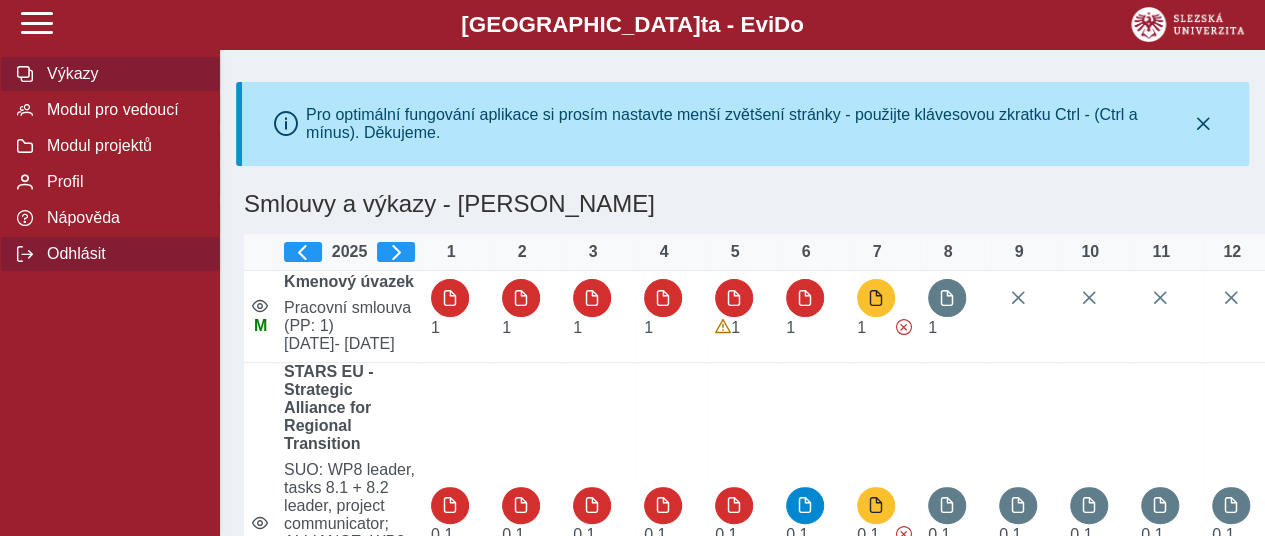 click on "Odhlásit" at bounding box center [122, 254] 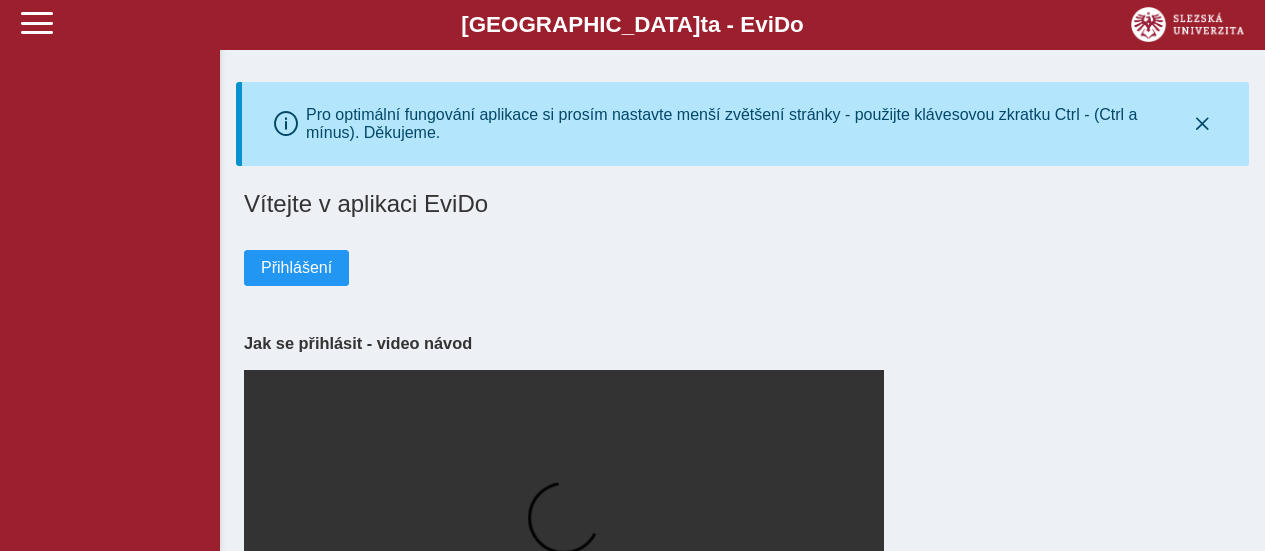 scroll, scrollTop: 0, scrollLeft: 0, axis: both 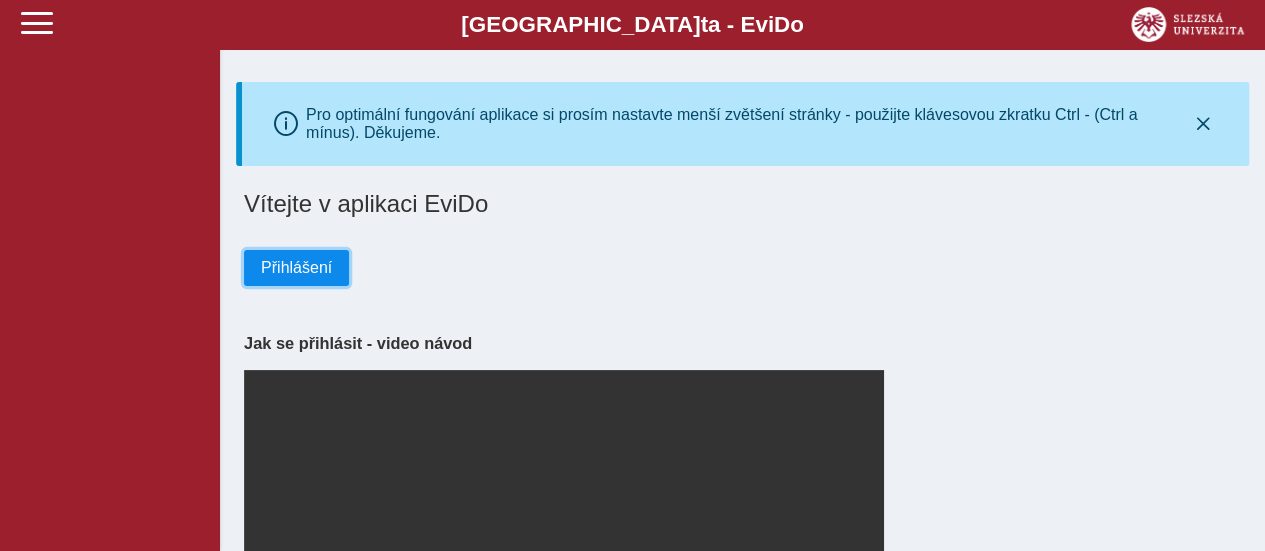 click on "Přihlášení" at bounding box center [296, 268] 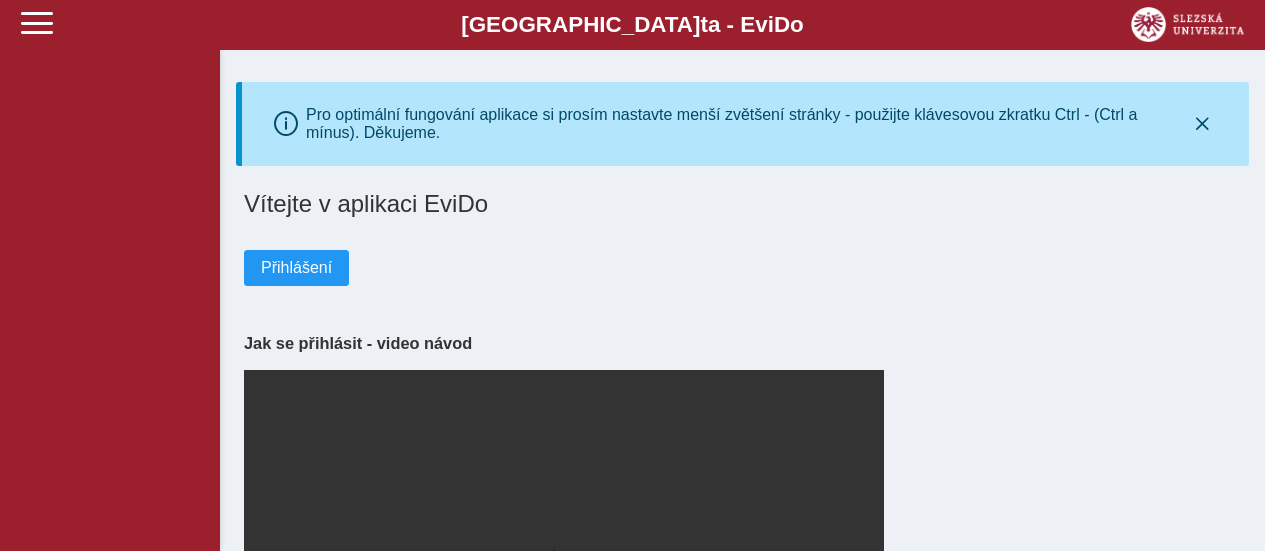 scroll, scrollTop: 0, scrollLeft: 0, axis: both 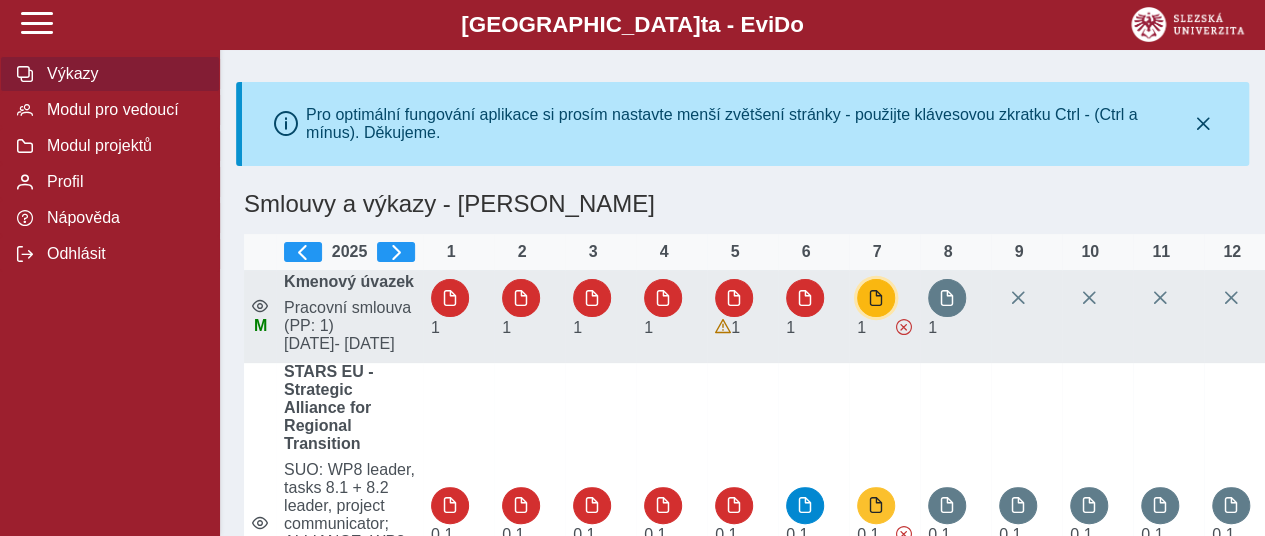 click at bounding box center [876, 298] 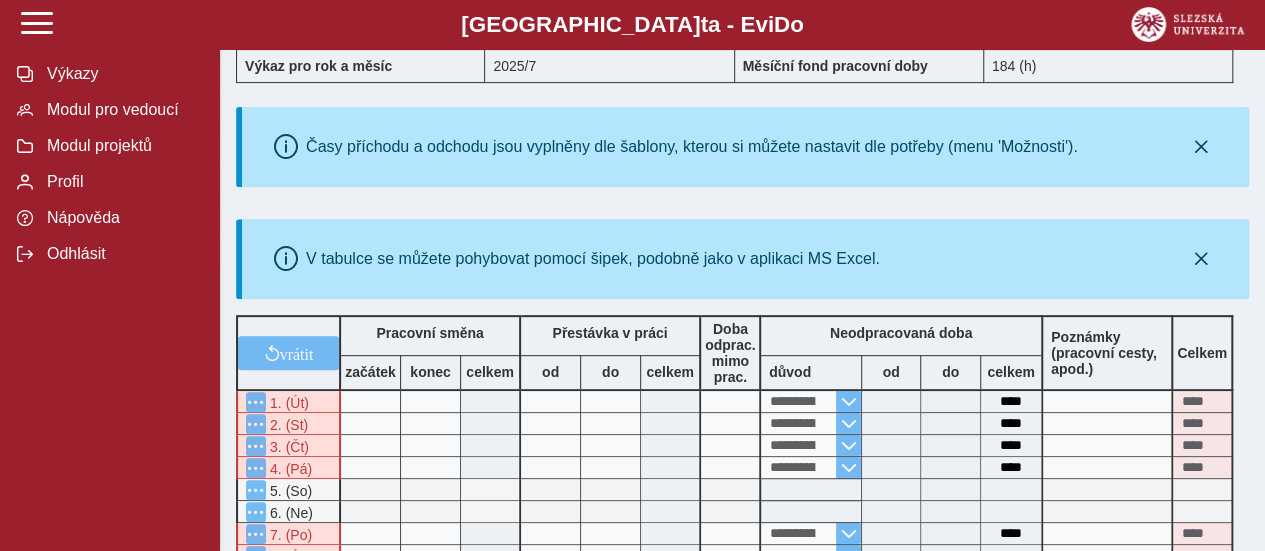 scroll, scrollTop: 0, scrollLeft: 0, axis: both 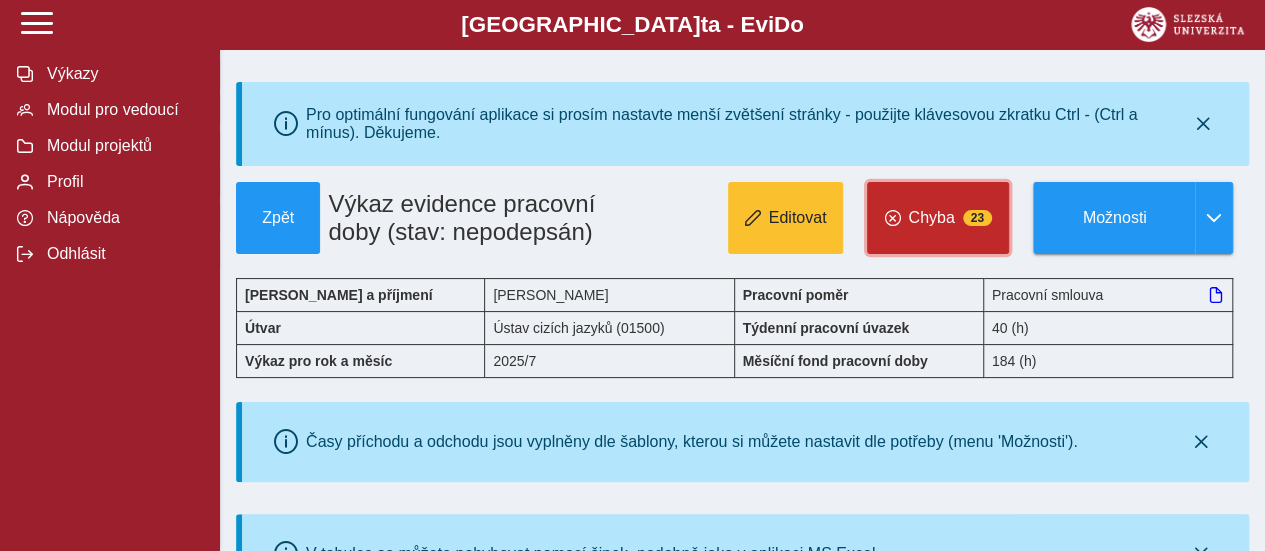 click on "Chyba 23" at bounding box center [938, 218] 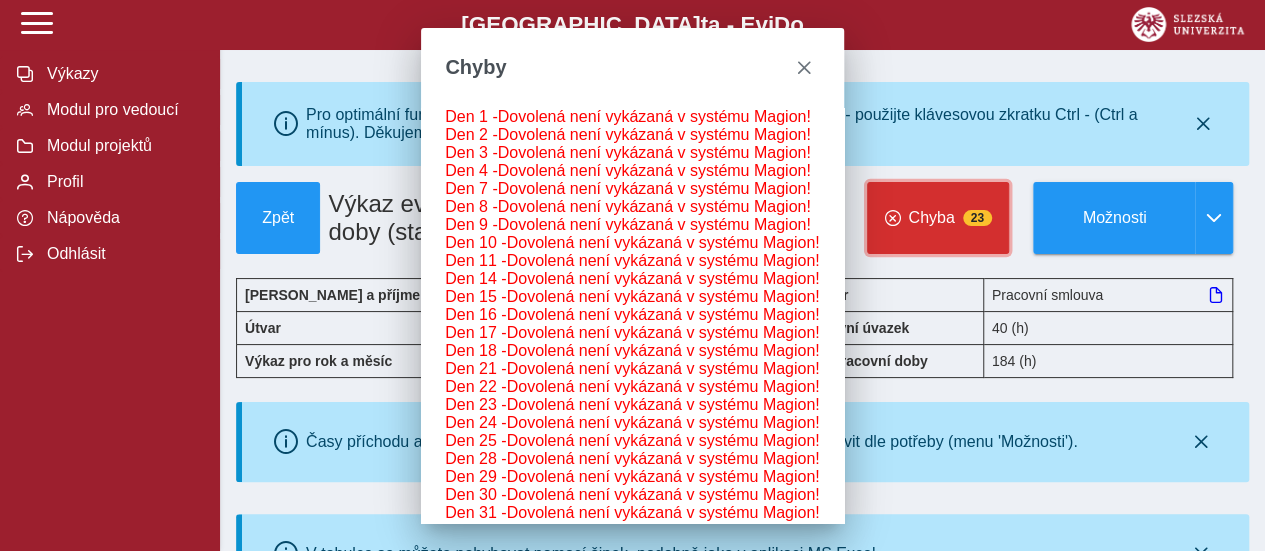 scroll, scrollTop: 106, scrollLeft: 0, axis: vertical 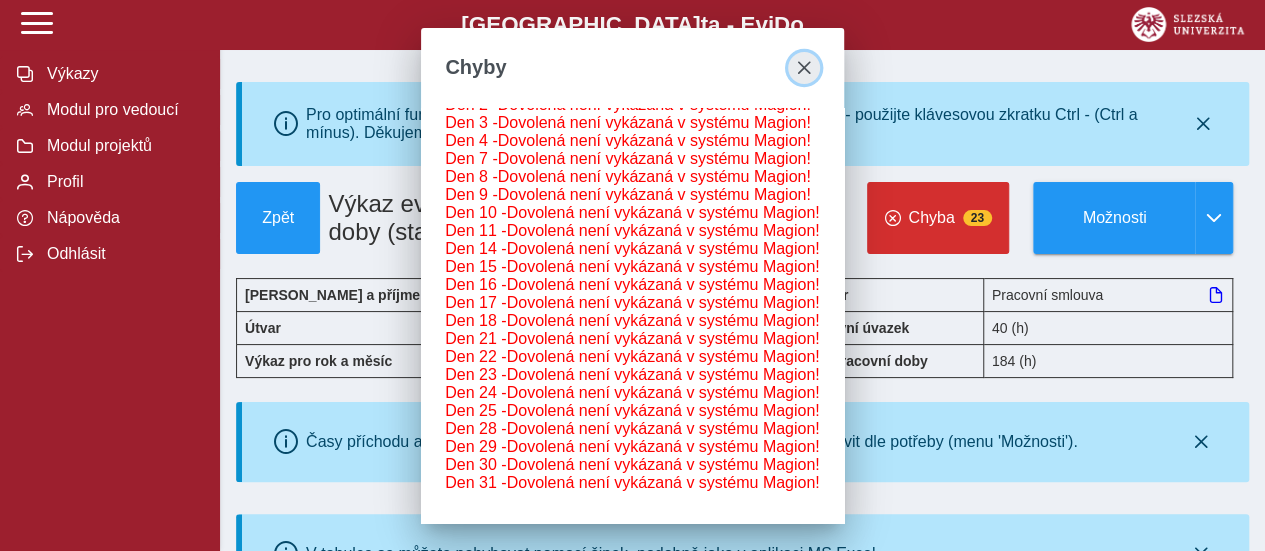 click at bounding box center [804, 68] 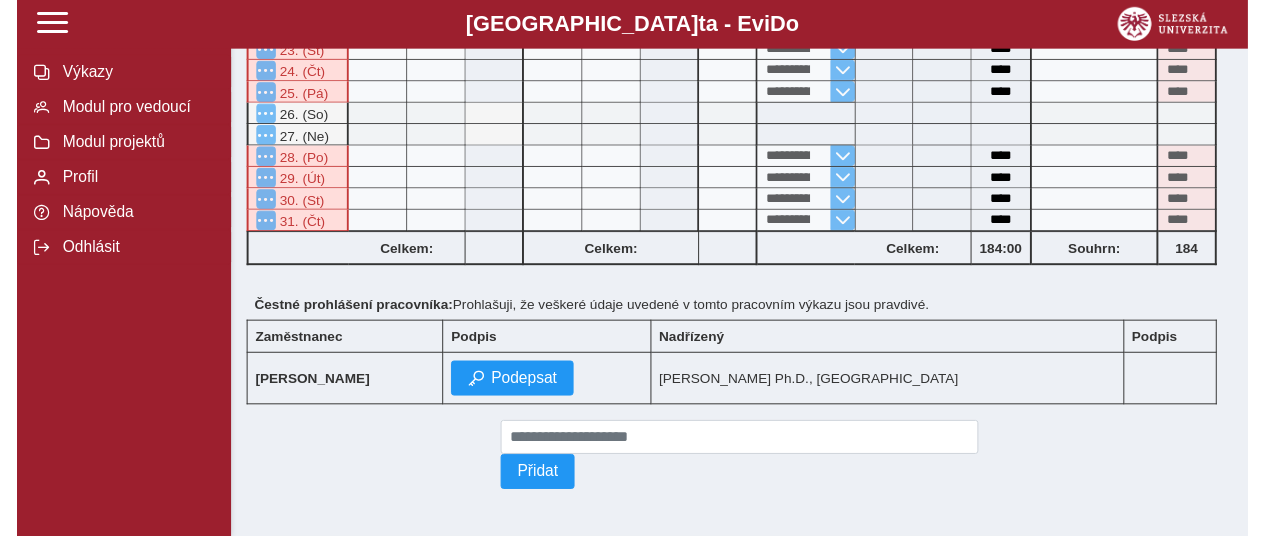scroll, scrollTop: 0, scrollLeft: 0, axis: both 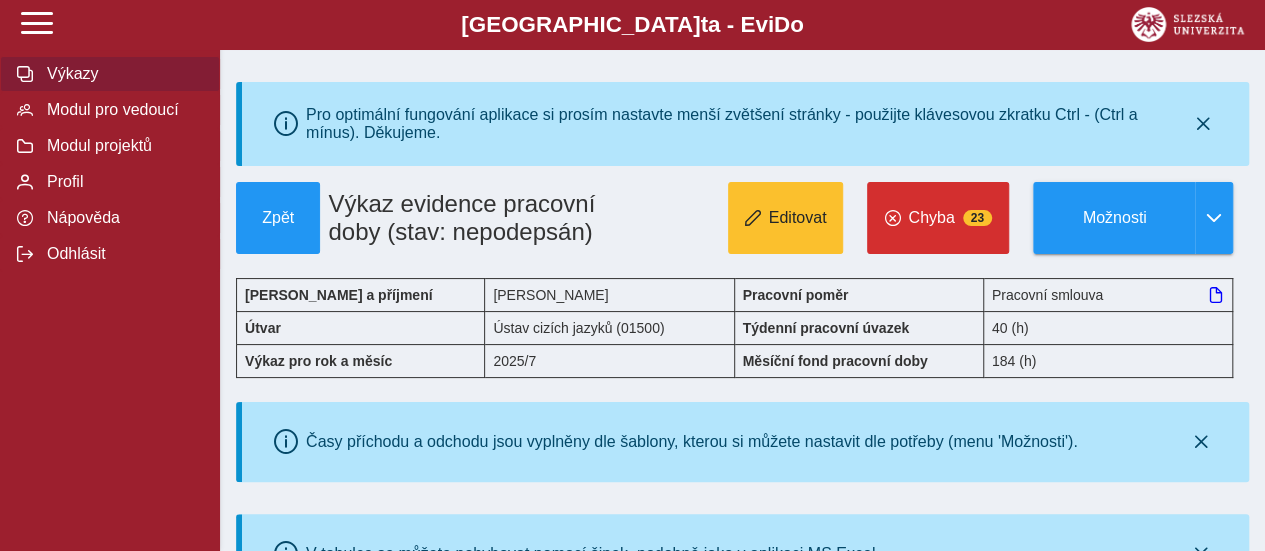 click on "Výkazy" at bounding box center (122, 74) 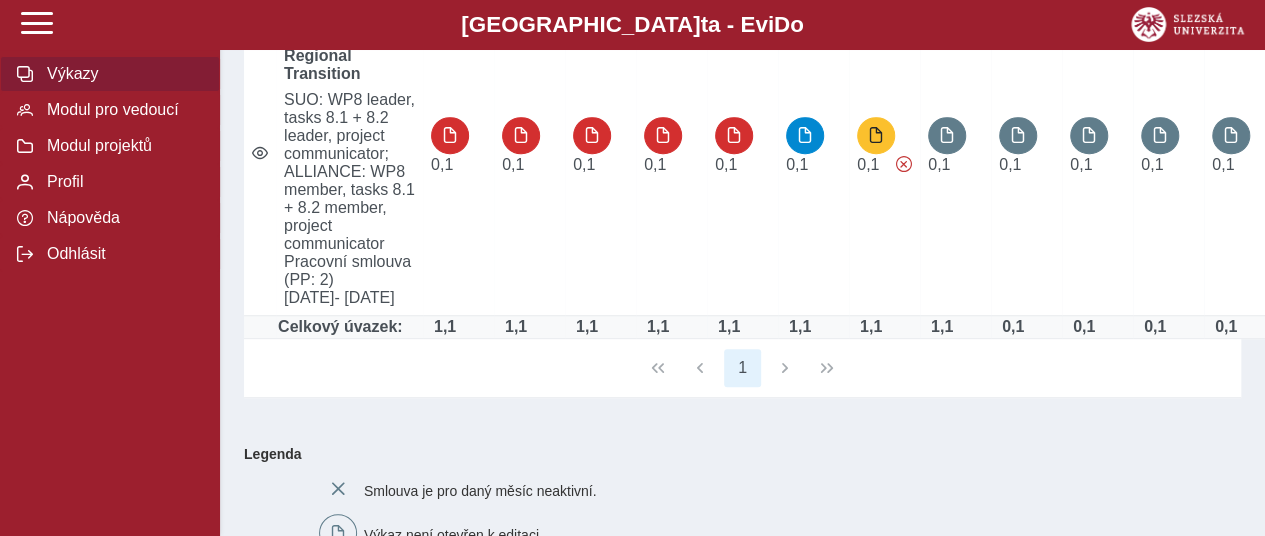 scroll, scrollTop: 348, scrollLeft: 0, axis: vertical 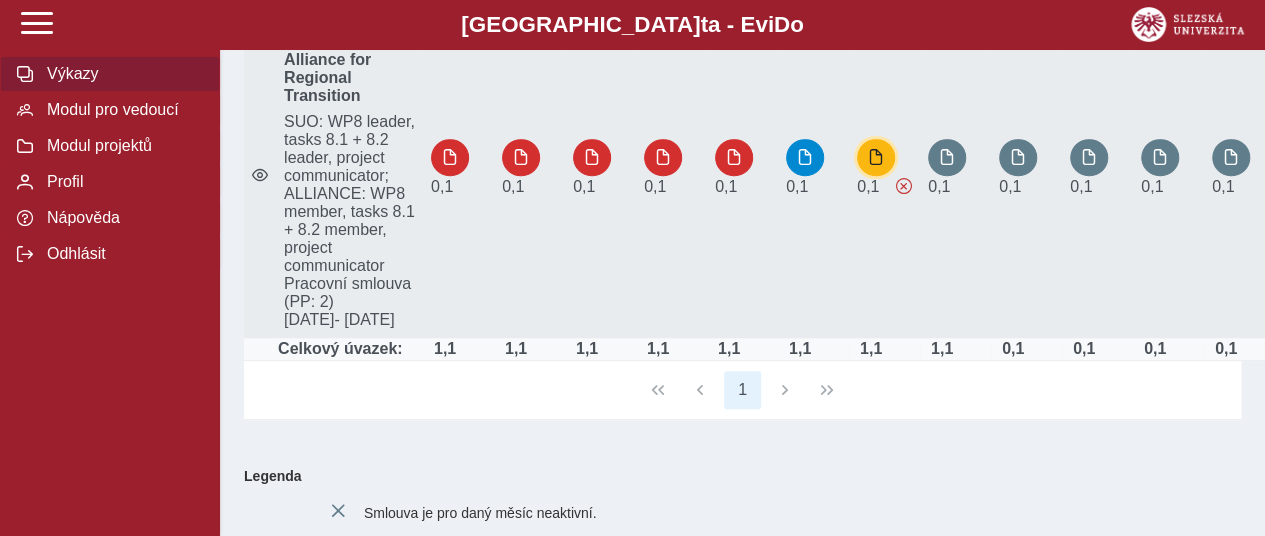 click at bounding box center (876, 157) 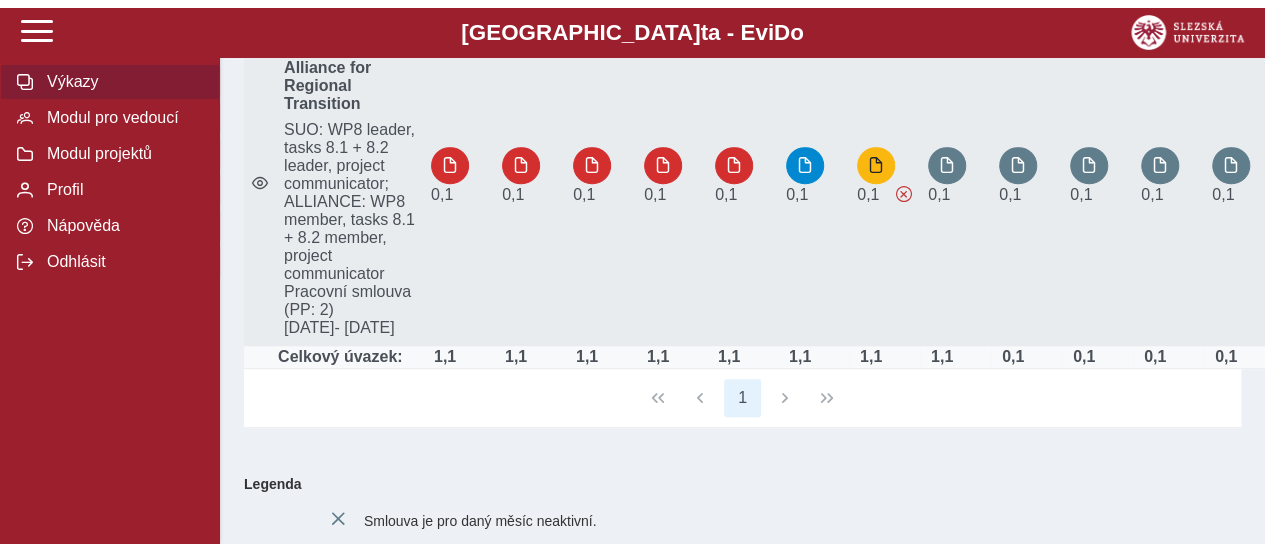 scroll, scrollTop: 0, scrollLeft: 0, axis: both 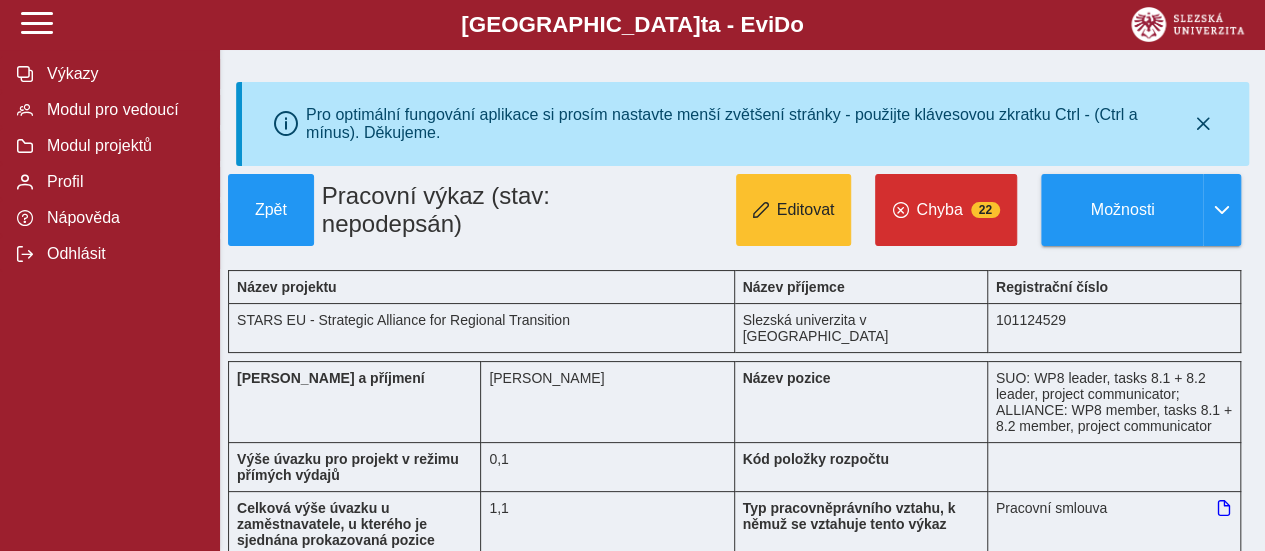 type on "*" 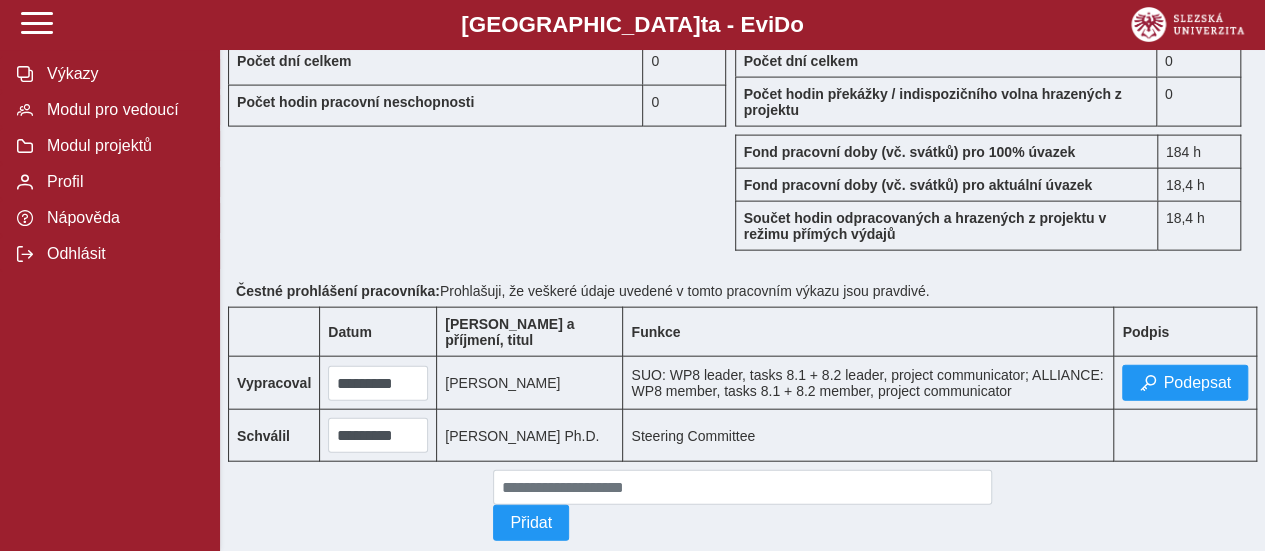 scroll, scrollTop: 2185, scrollLeft: 0, axis: vertical 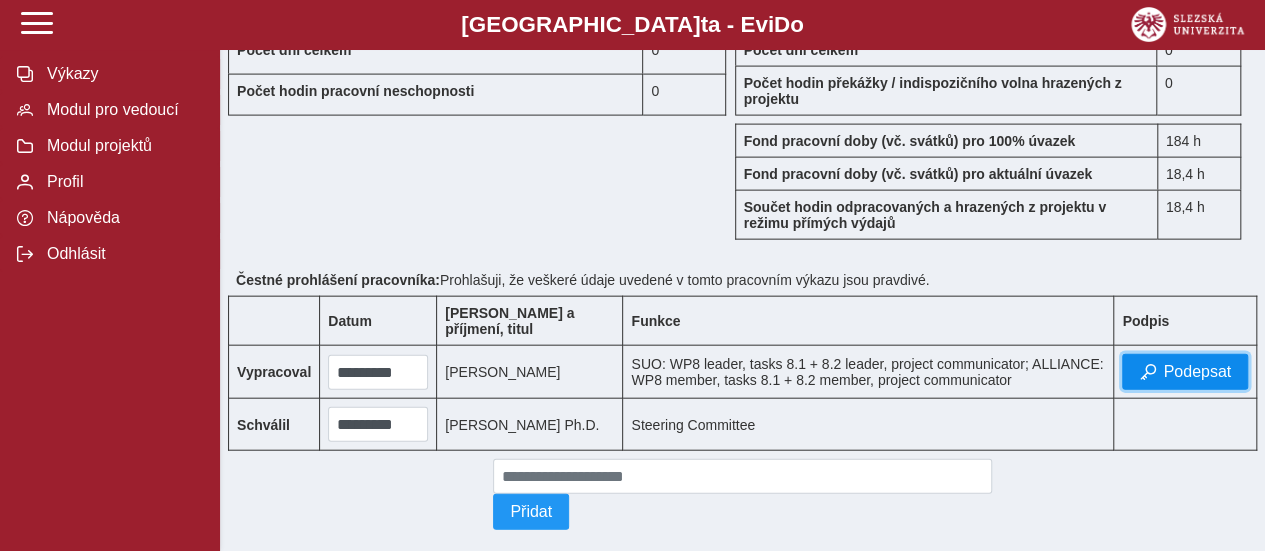 click on "Podepsat" at bounding box center (1197, 372) 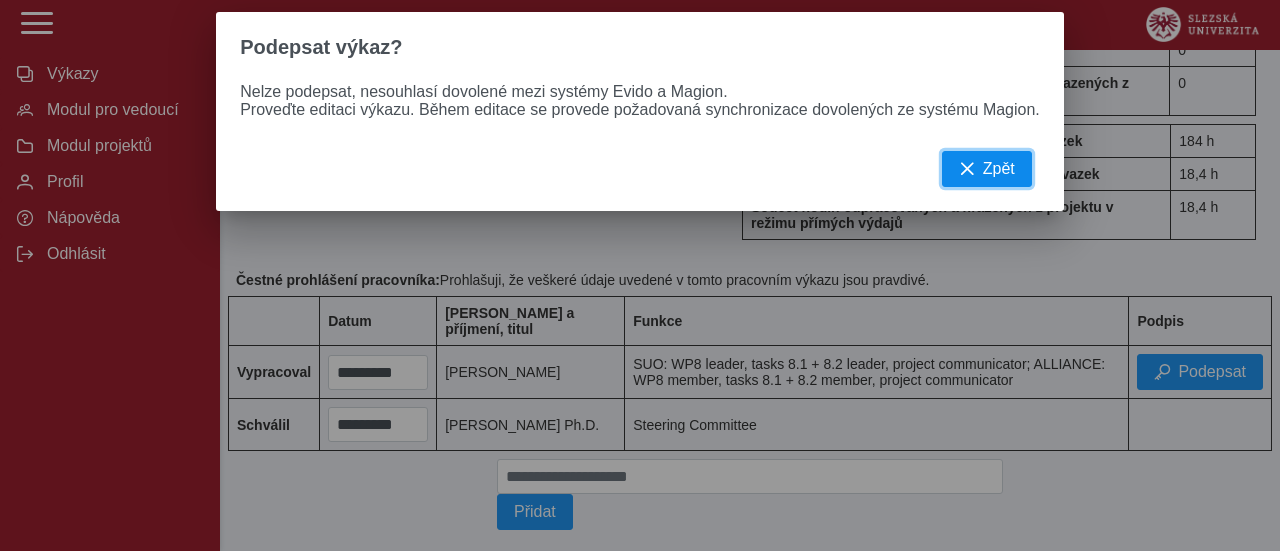 click on "Zpět" at bounding box center [987, 169] 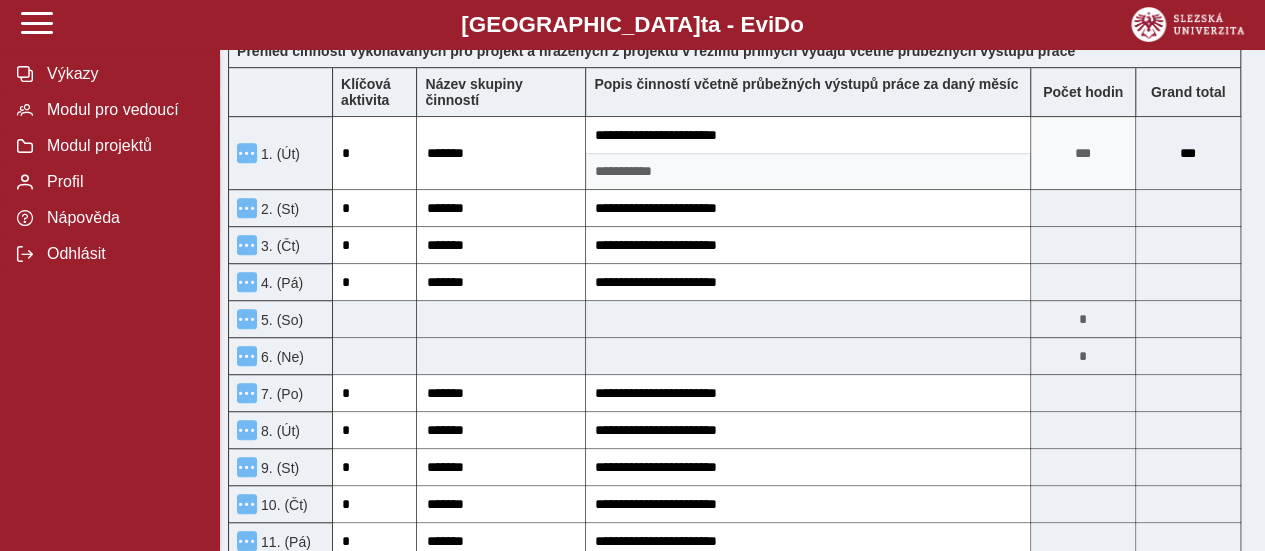 scroll, scrollTop: 0, scrollLeft: 0, axis: both 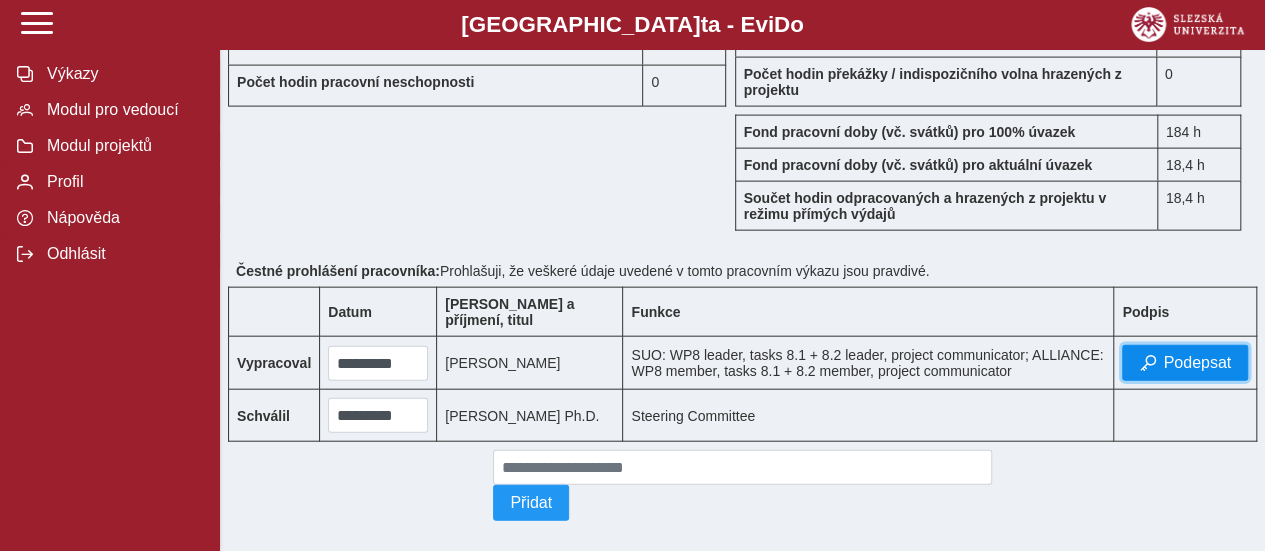 click on "Podepsat" at bounding box center (1185, 363) 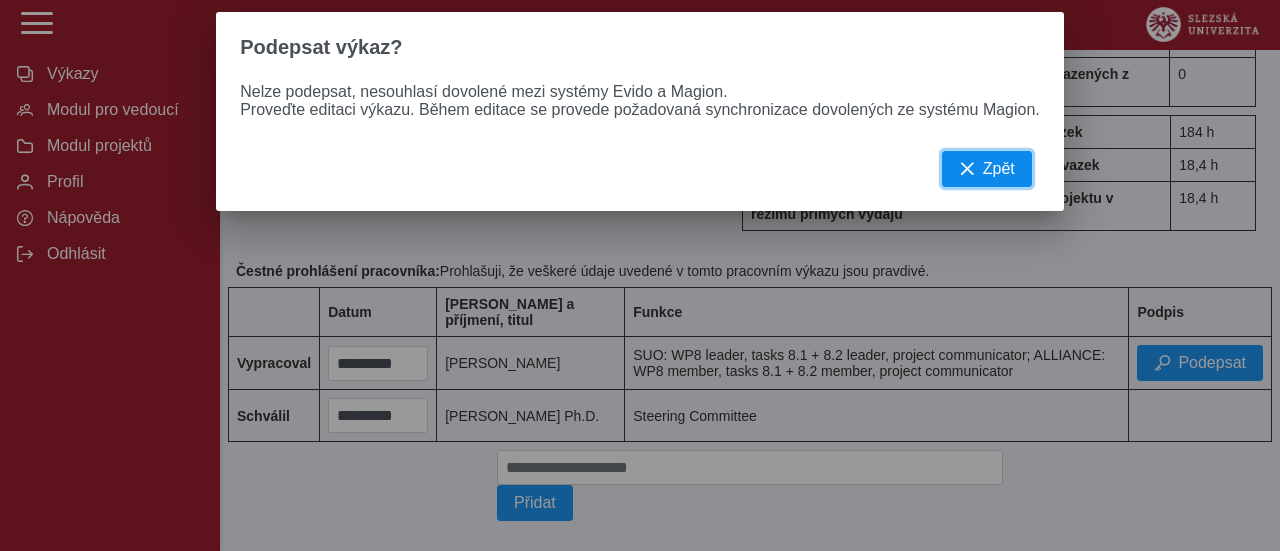 click on "Zpět" at bounding box center (987, 169) 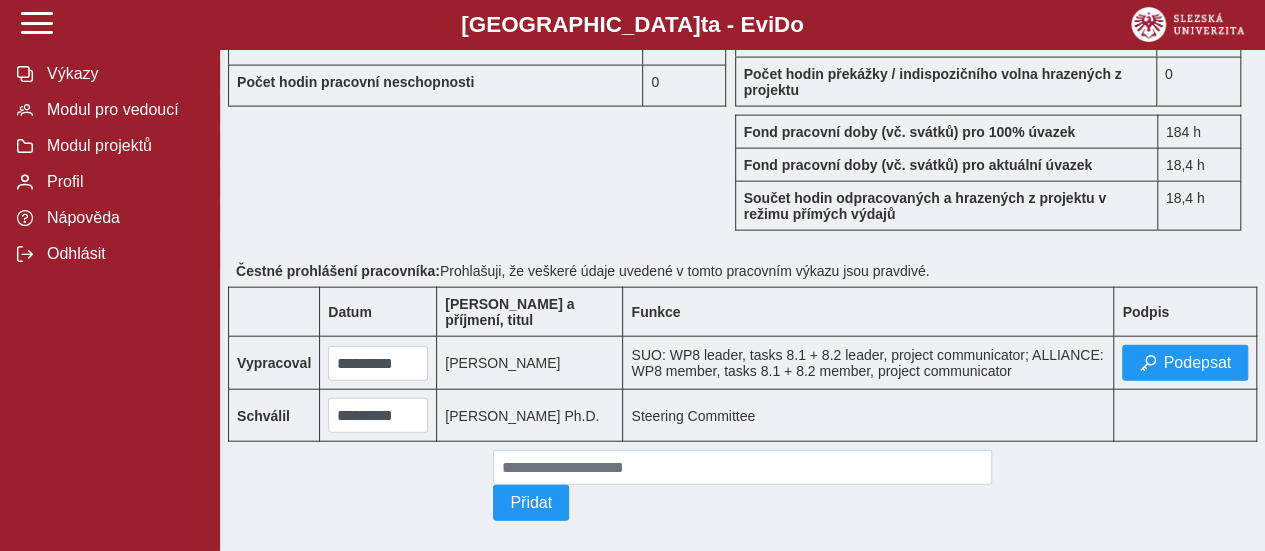 scroll, scrollTop: 0, scrollLeft: 0, axis: both 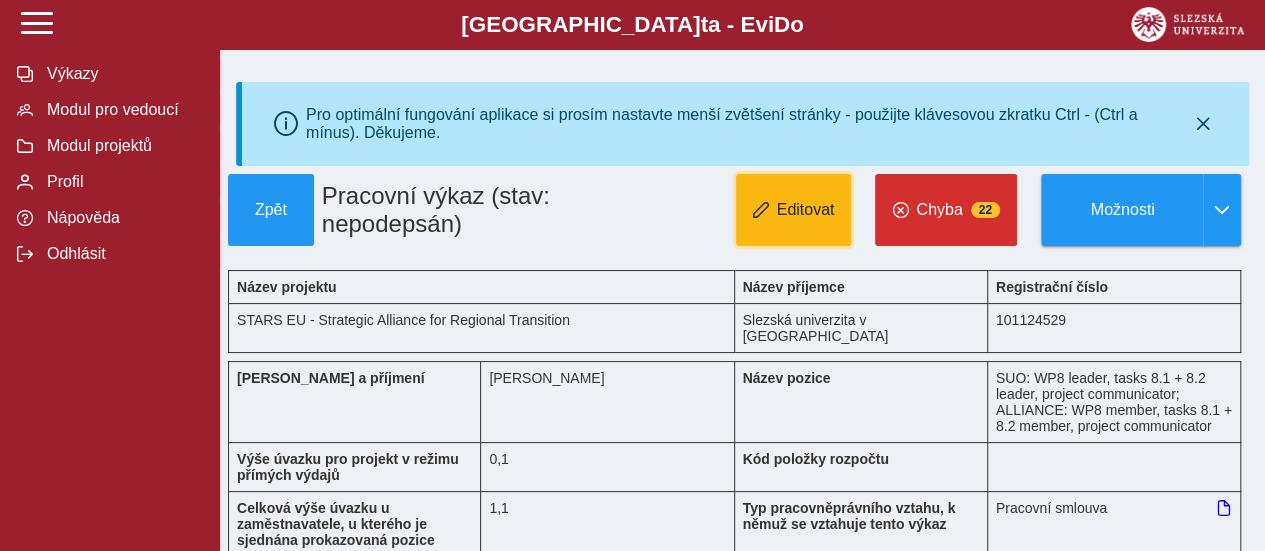 click on "Editovat" at bounding box center [794, 210] 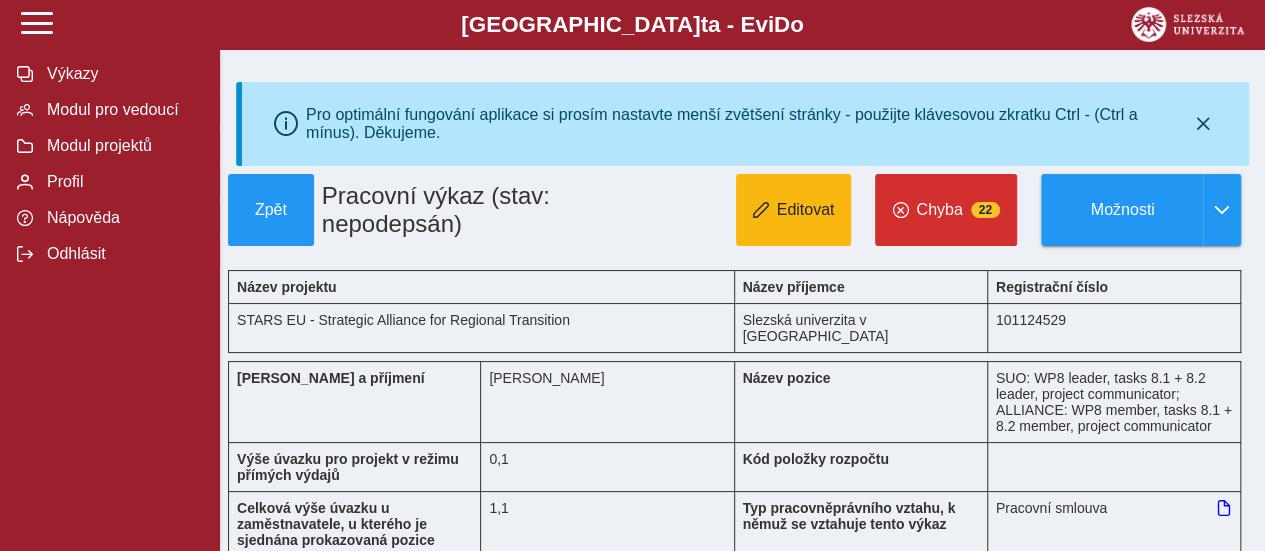 type 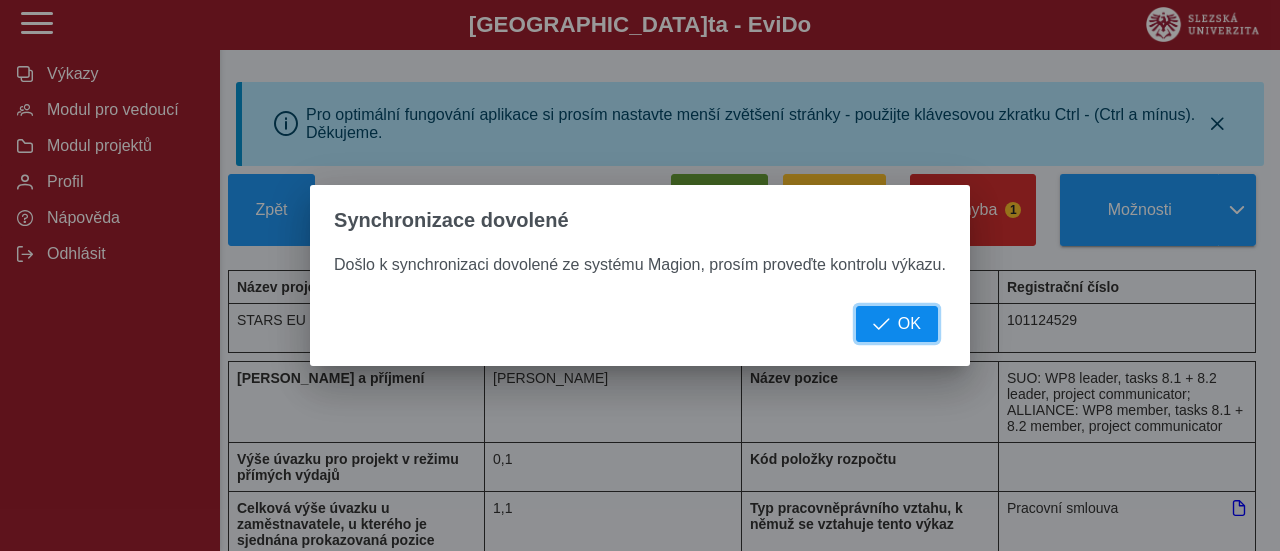 click on "OK" at bounding box center [897, 324] 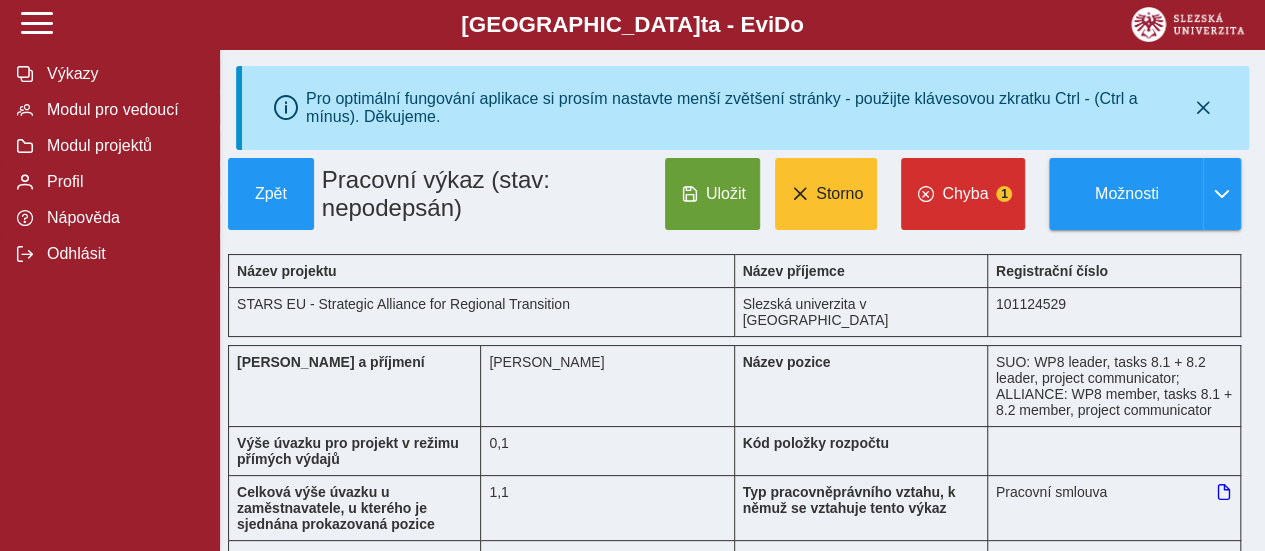 scroll, scrollTop: 0, scrollLeft: 0, axis: both 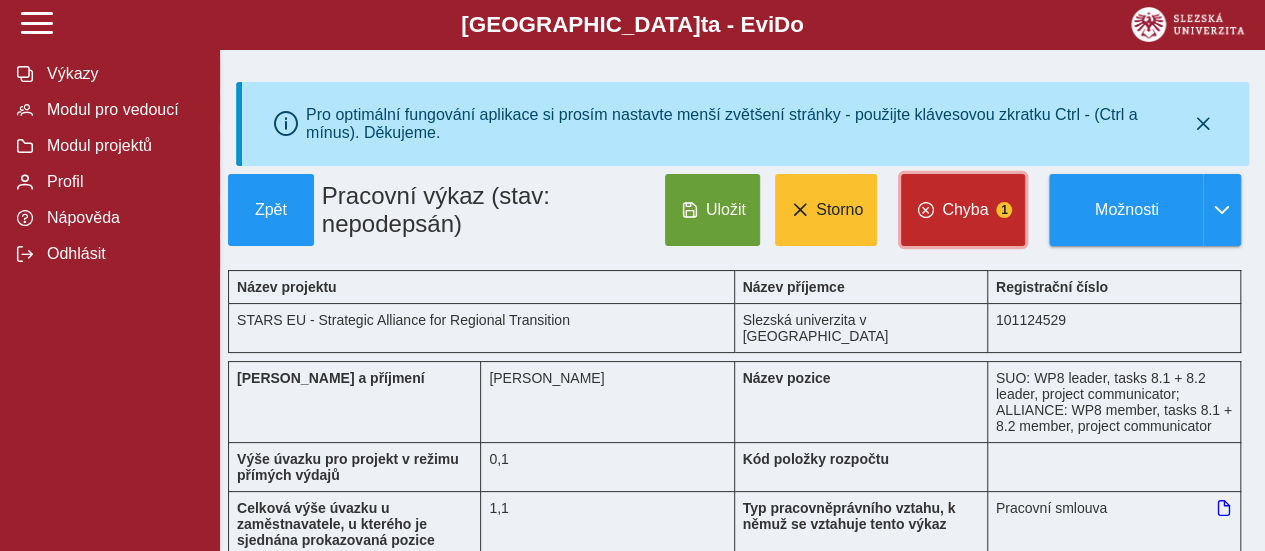 click on "Chyba" at bounding box center (965, 210) 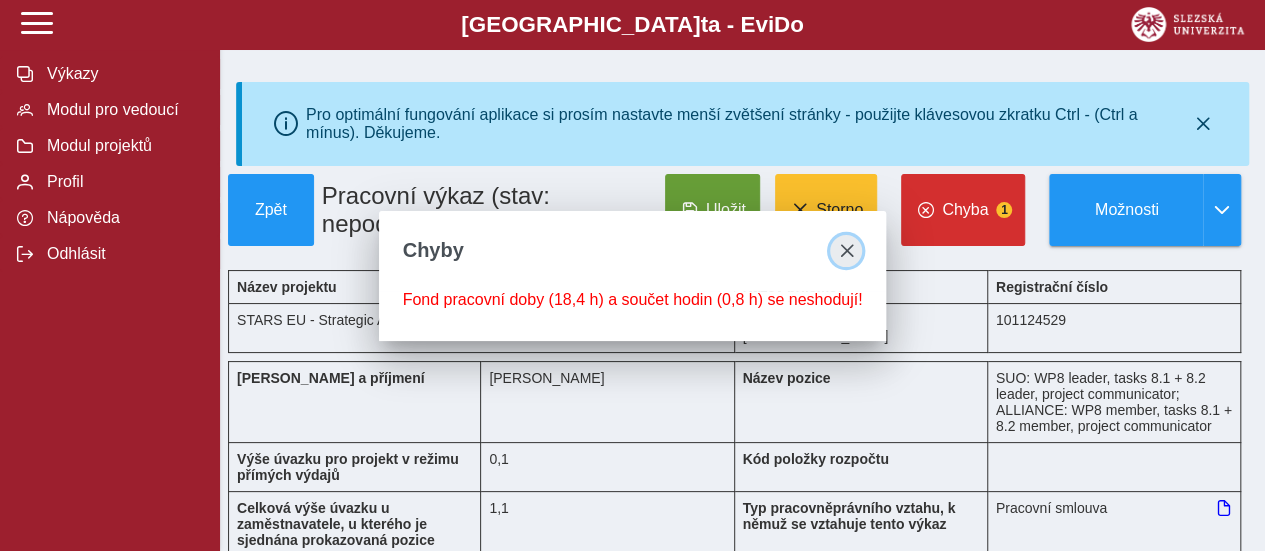 click at bounding box center [846, 251] 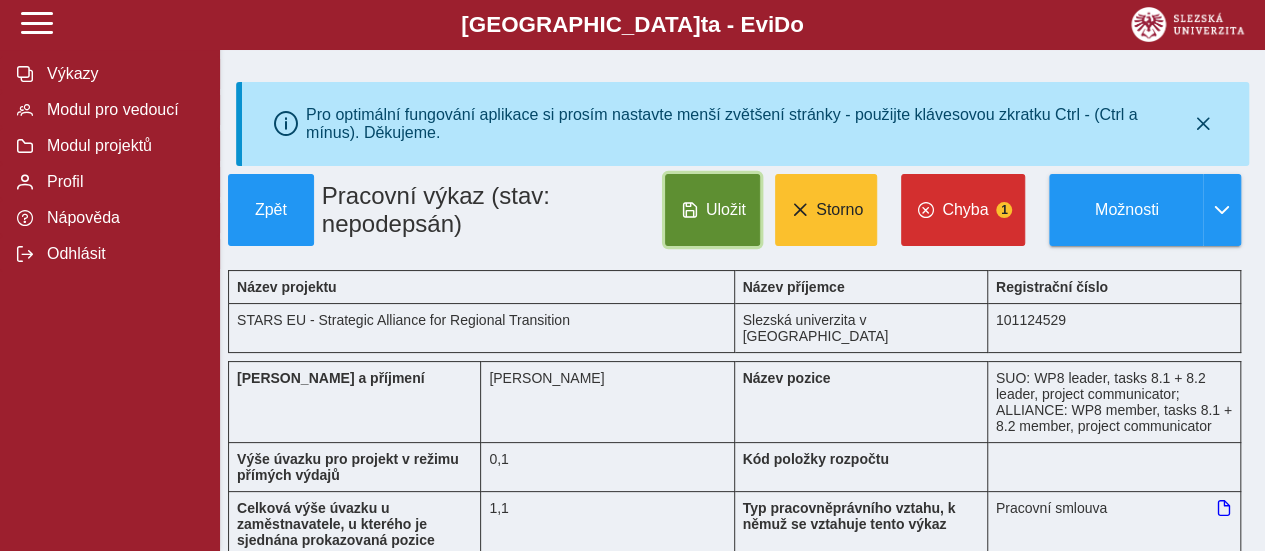 click on "Uložit" at bounding box center (726, 210) 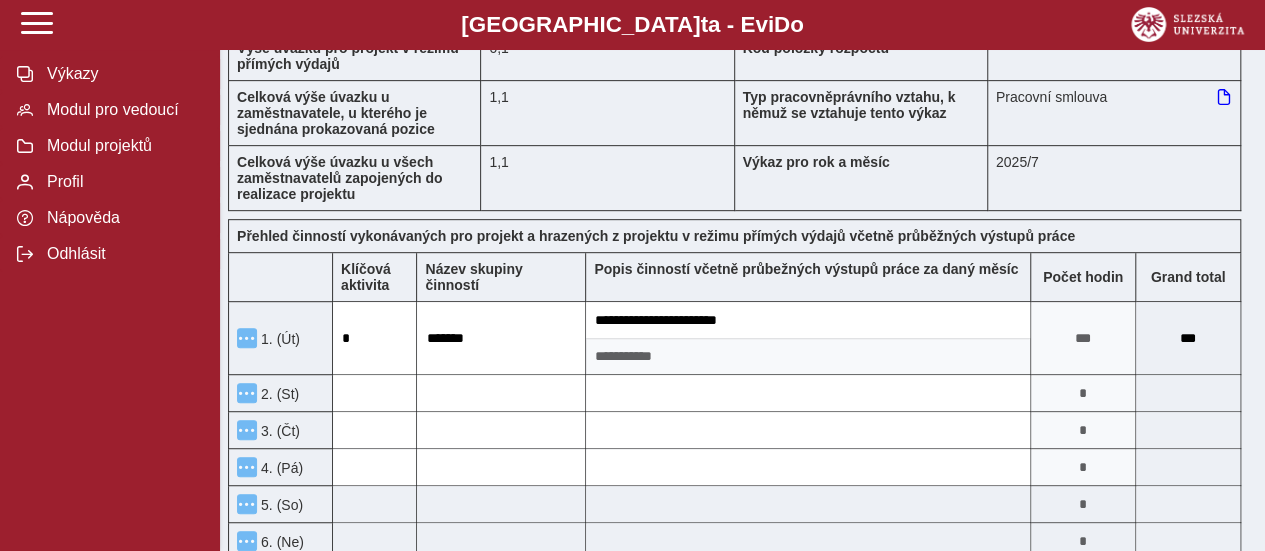 scroll, scrollTop: 376, scrollLeft: 0, axis: vertical 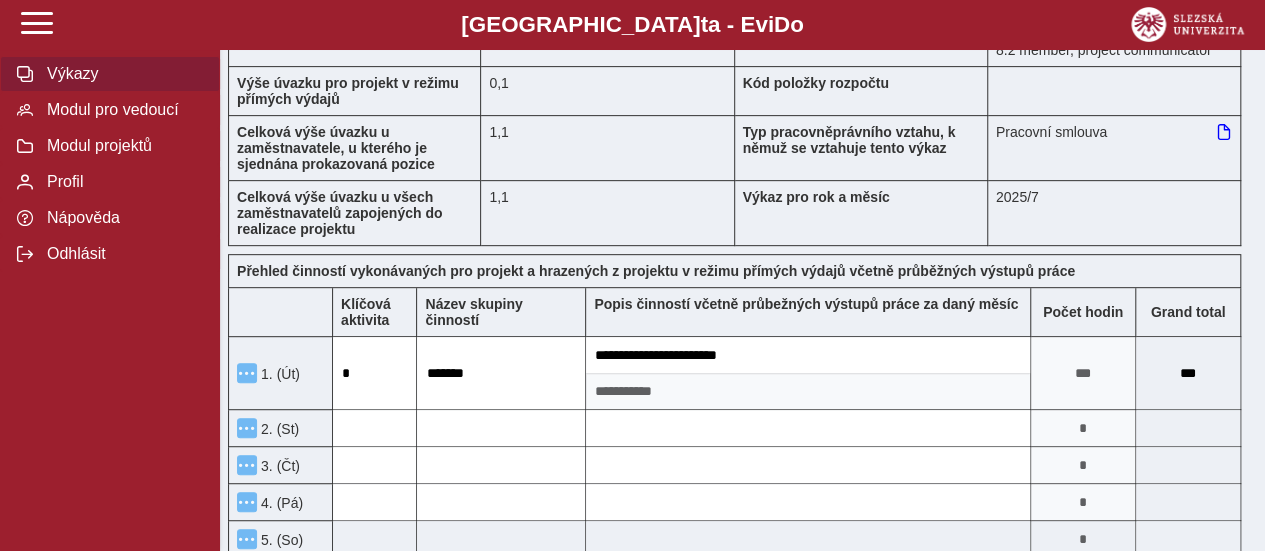click on "Výkazy" at bounding box center [122, 74] 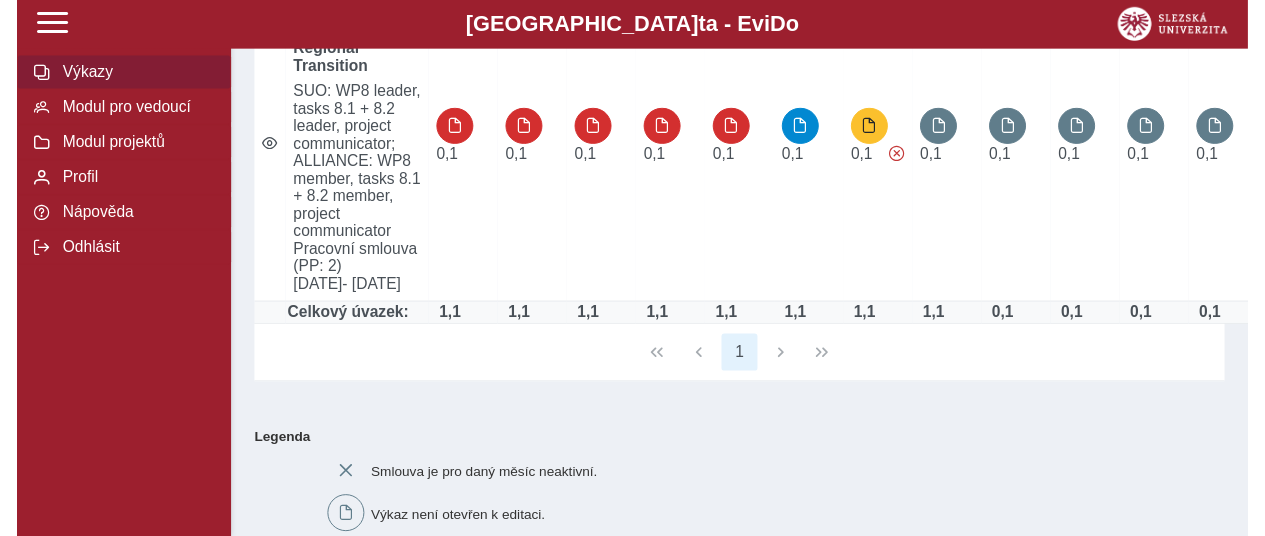 scroll, scrollTop: 0, scrollLeft: 0, axis: both 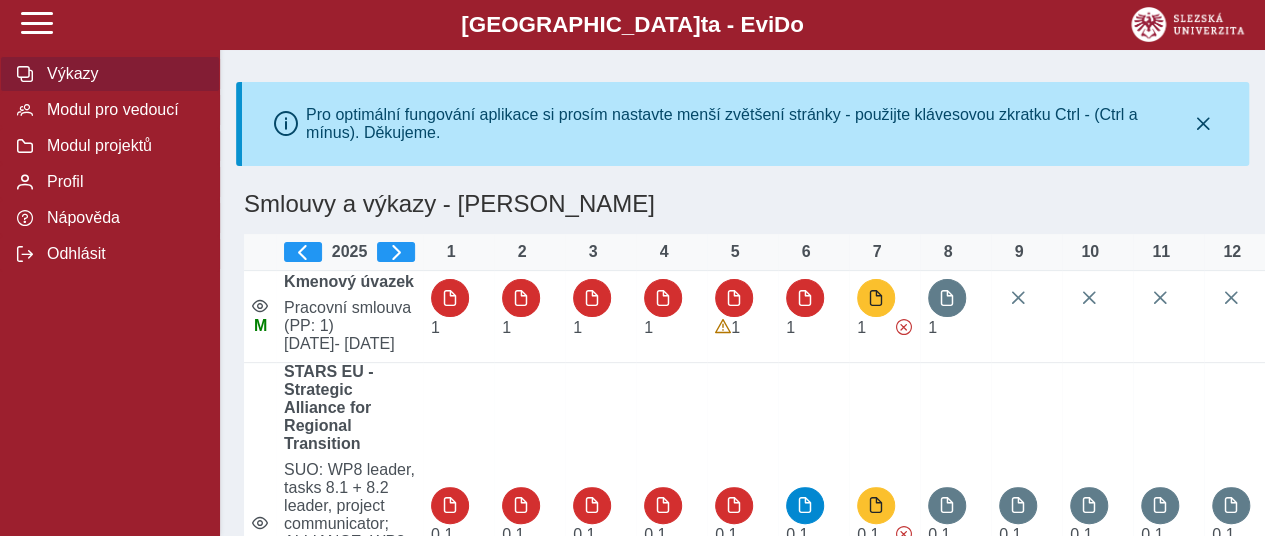 click on "Výkazy" at bounding box center [122, 74] 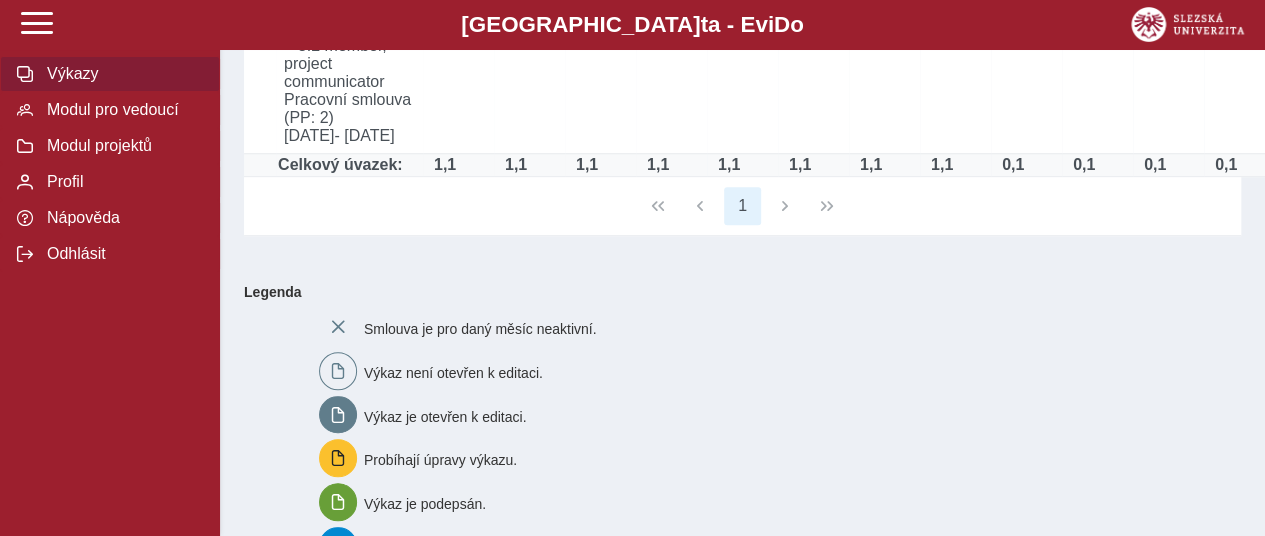 scroll, scrollTop: 352, scrollLeft: 0, axis: vertical 